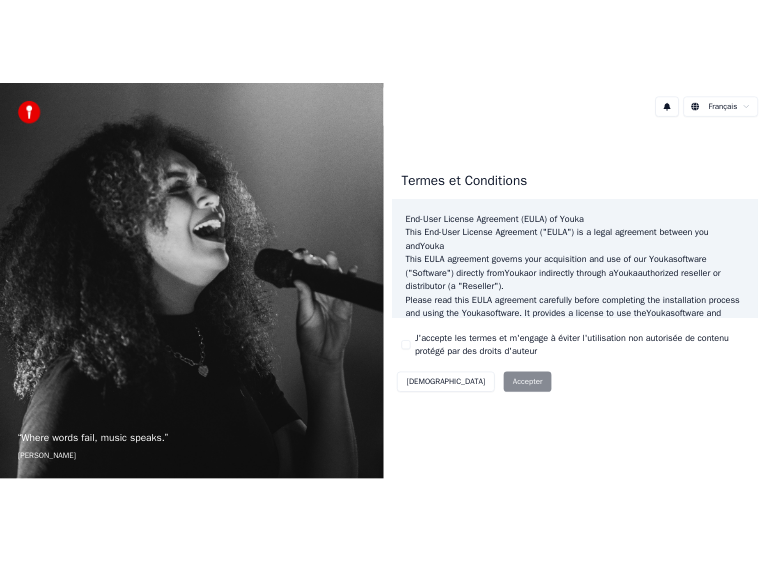 scroll, scrollTop: 0, scrollLeft: 0, axis: both 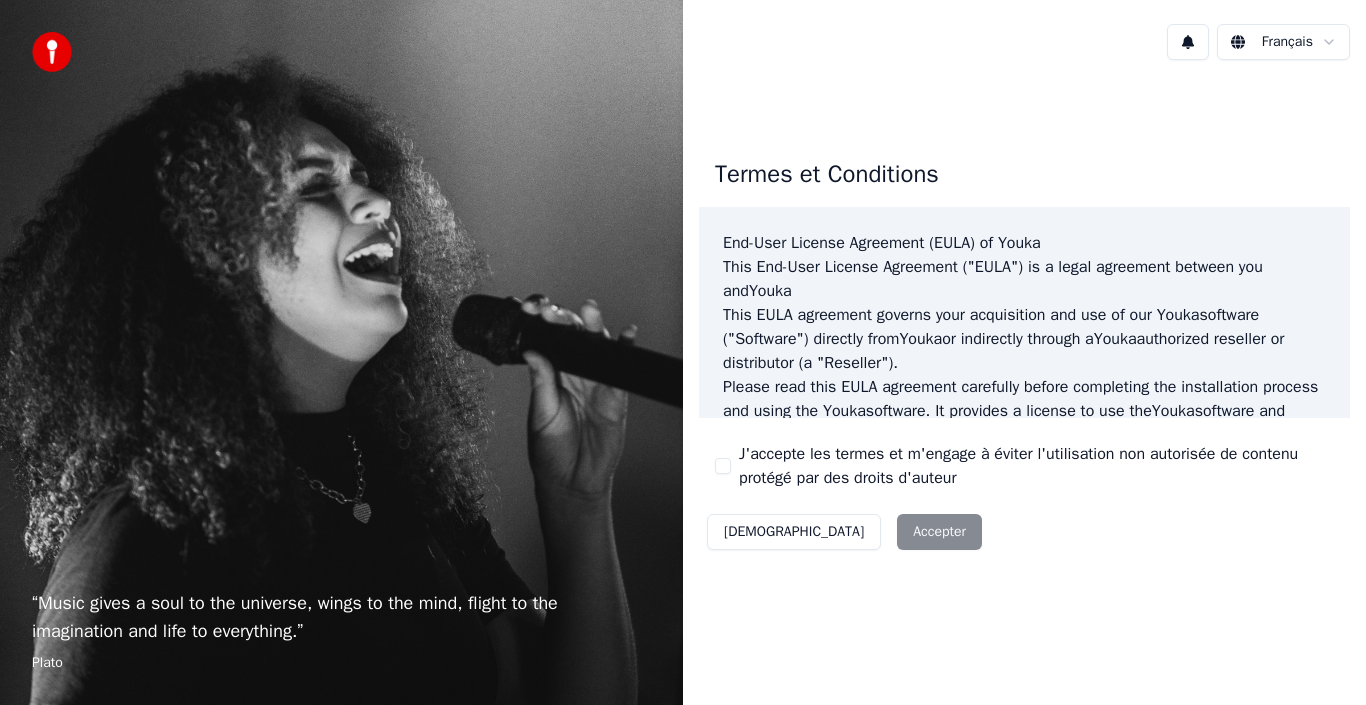 click on "Décliner Accepter" at bounding box center (844, 532) 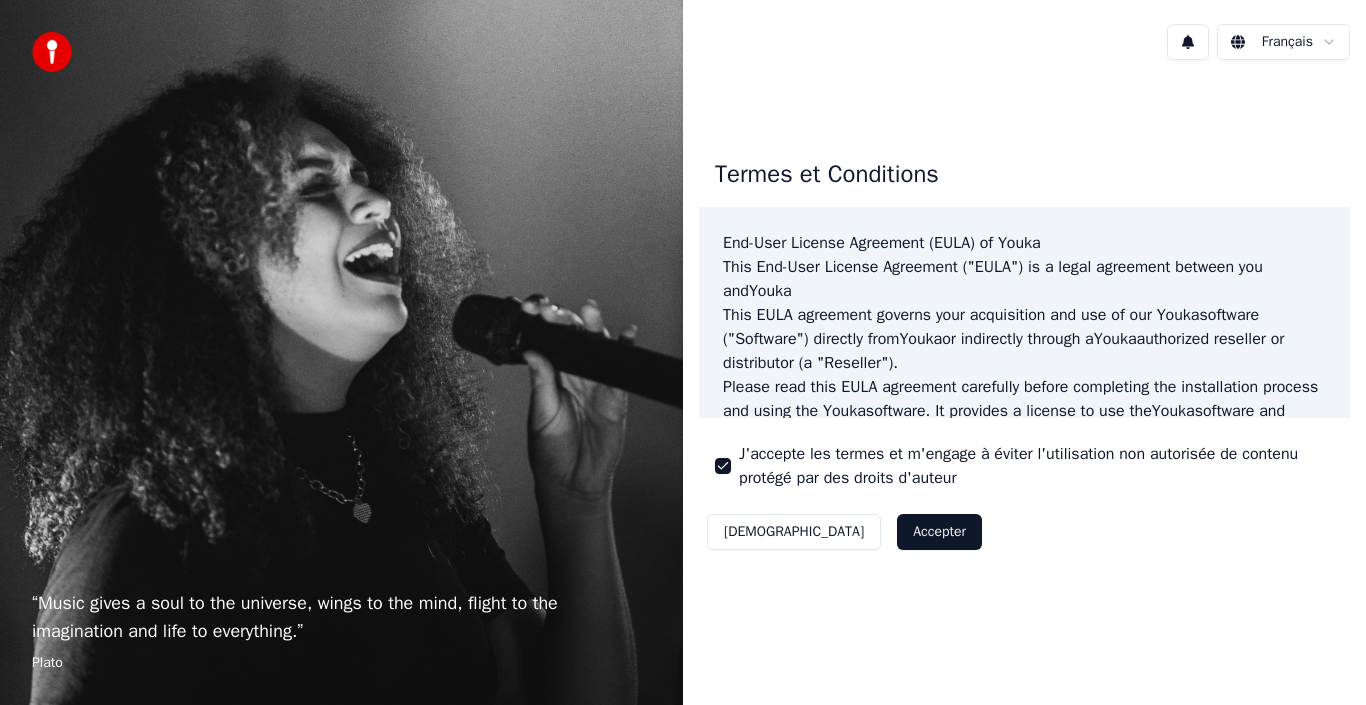 click on "Accepter" at bounding box center (939, 532) 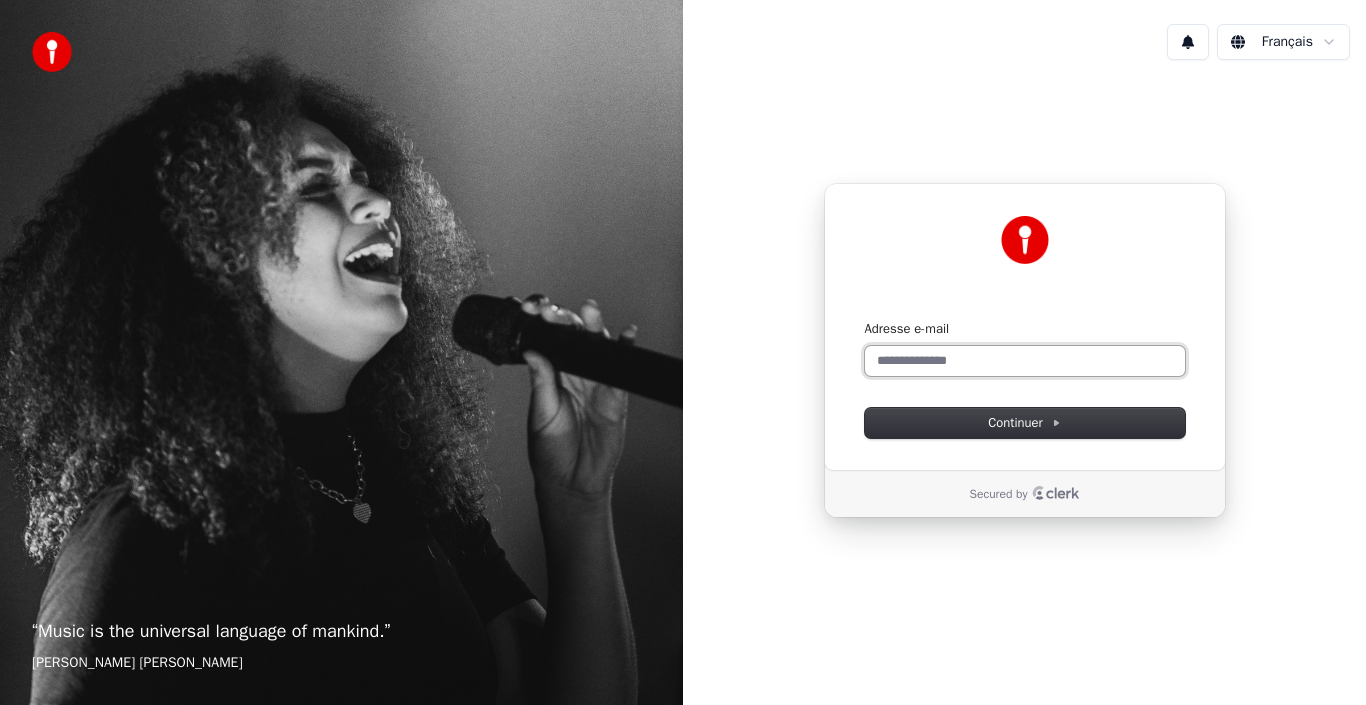 click on "Adresse e-mail" at bounding box center (1025, 361) 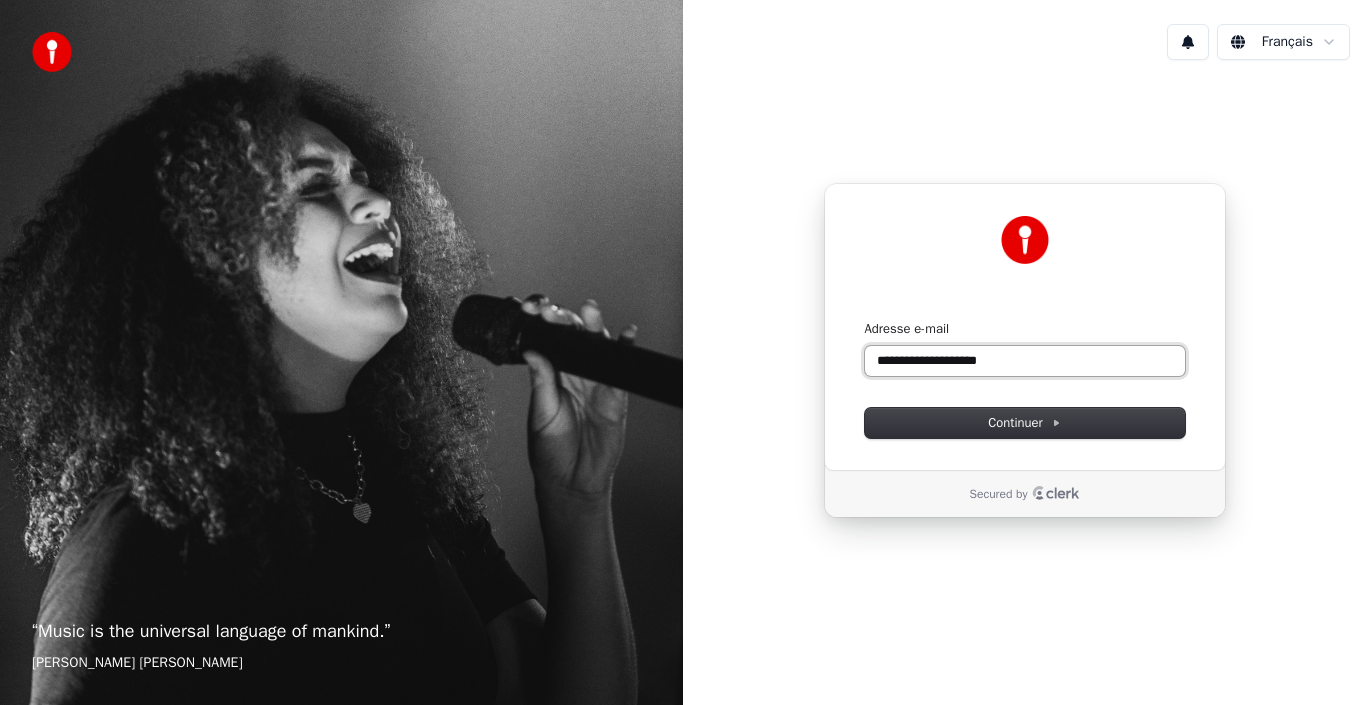 click at bounding box center [865, 320] 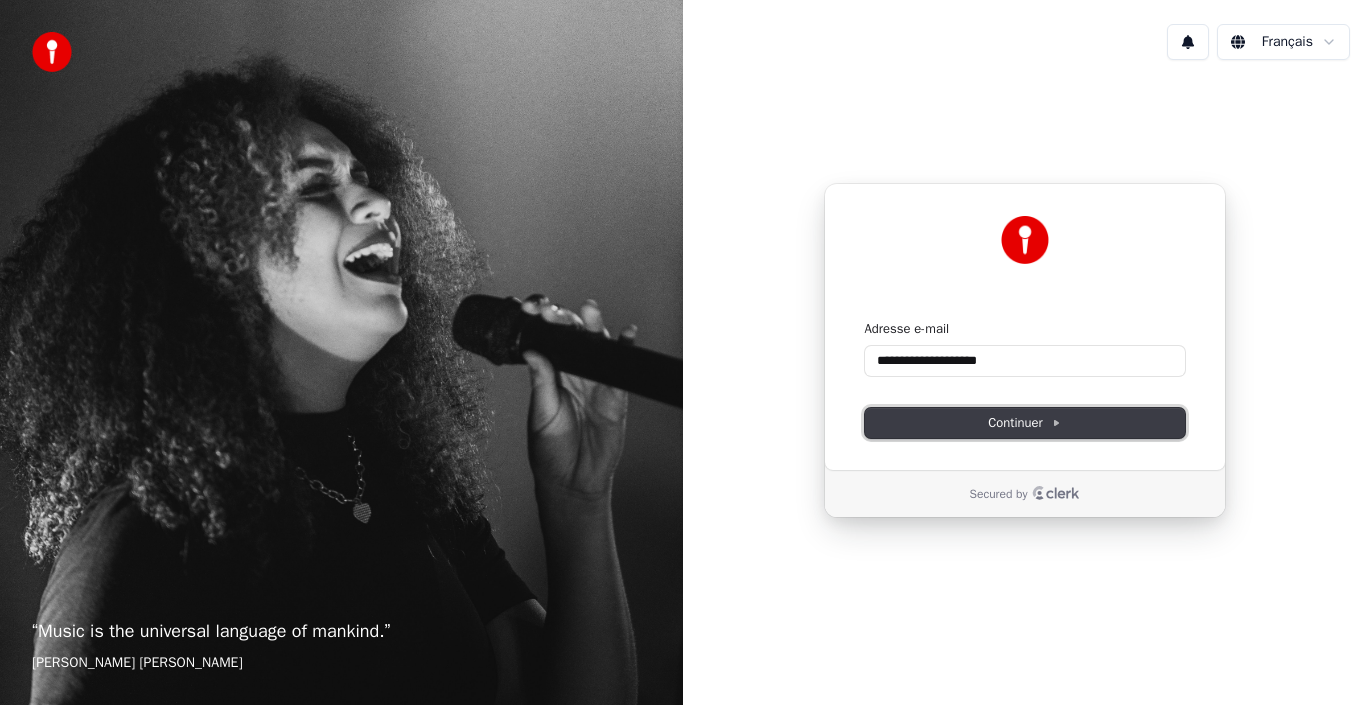 click on "Continuer" at bounding box center (1024, 423) 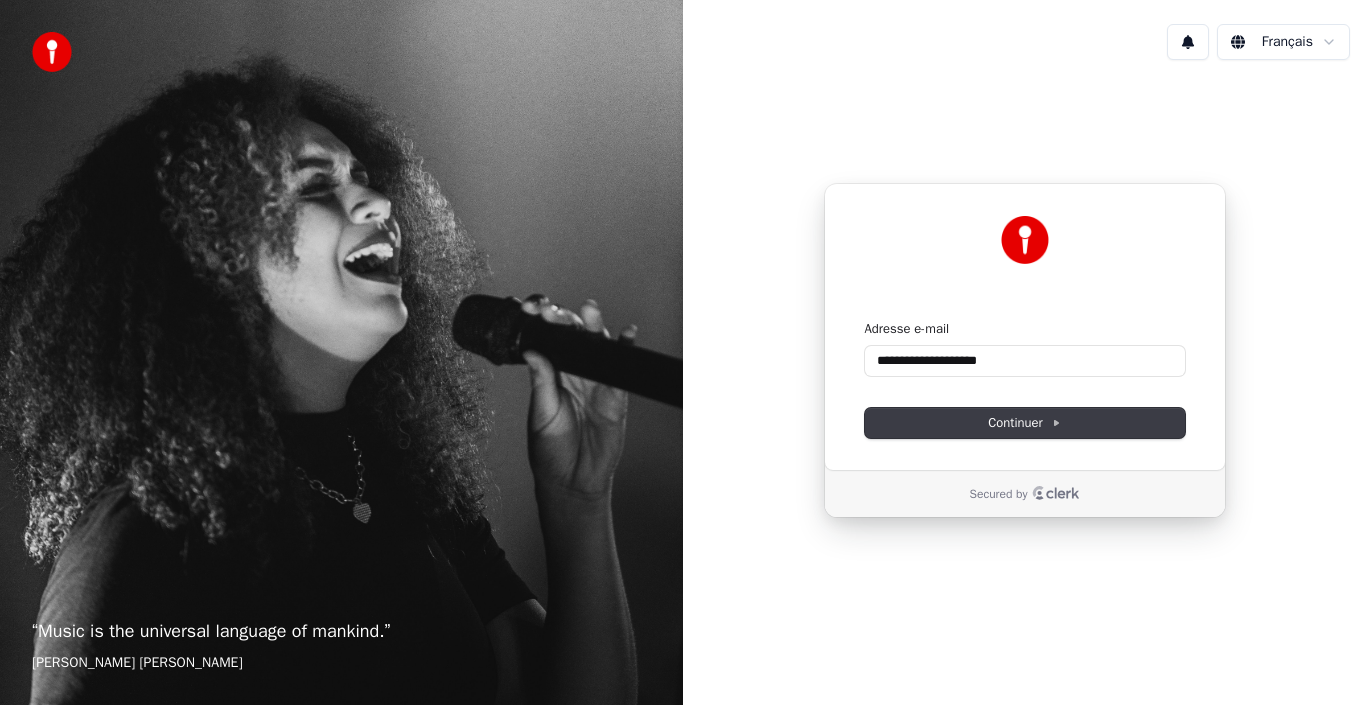 type on "**********" 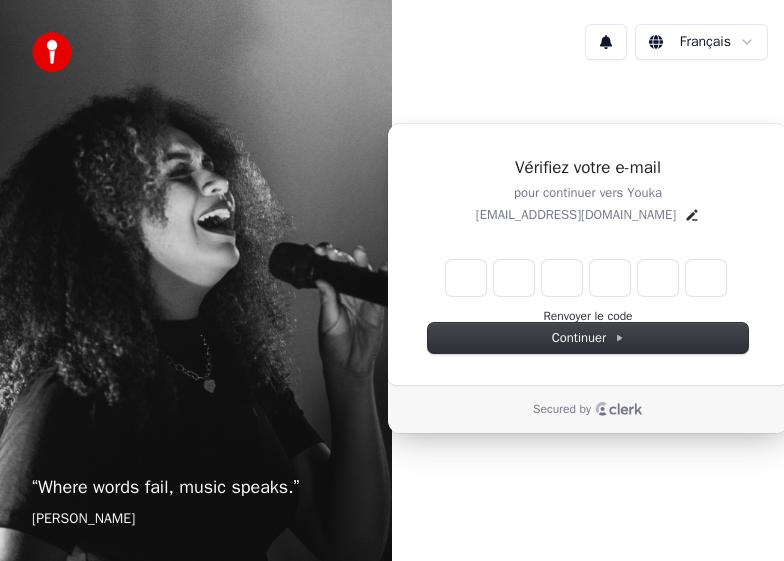 click on "“ Where words fail, music speaks. ” [PERSON_NAME] [DEMOGRAPHIC_DATA] Vérifiez votre e-mail pour continuer vers Youka [EMAIL_ADDRESS][DOMAIN_NAME] Renvoyer le code Continuer Secured by" at bounding box center (392, 280) 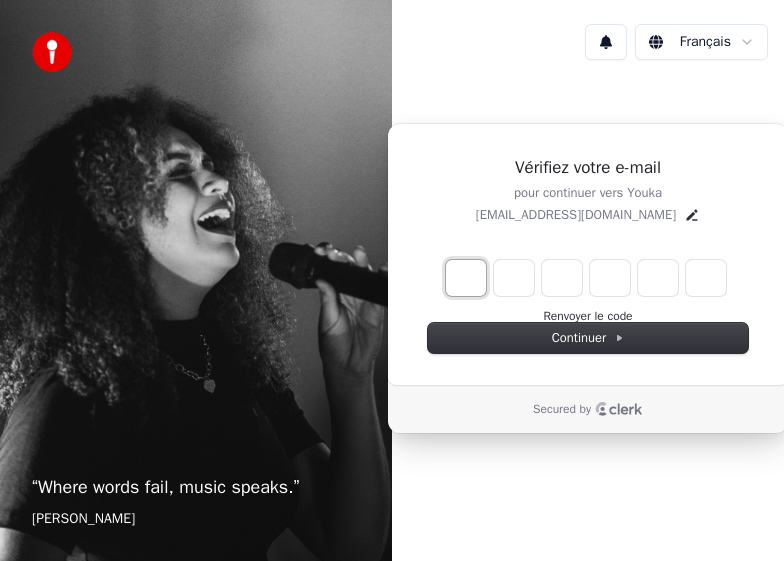 click at bounding box center (466, 278) 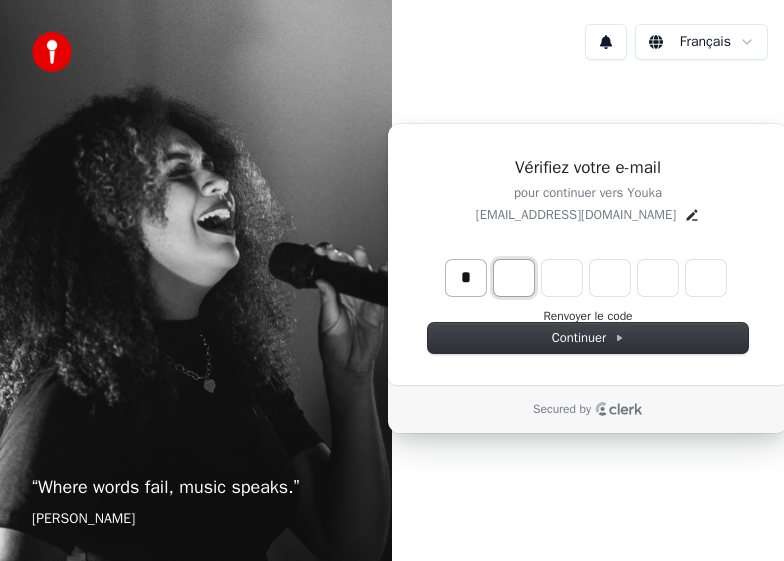 type on "*" 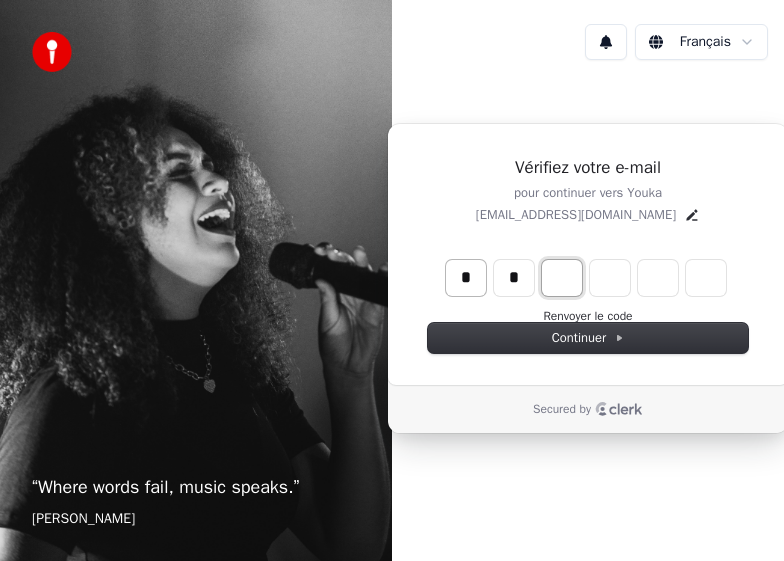 type on "*" 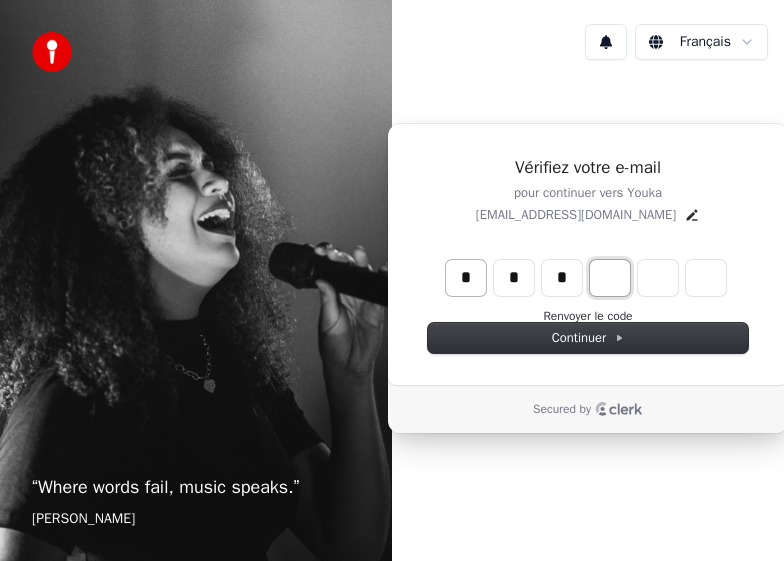 type on "*" 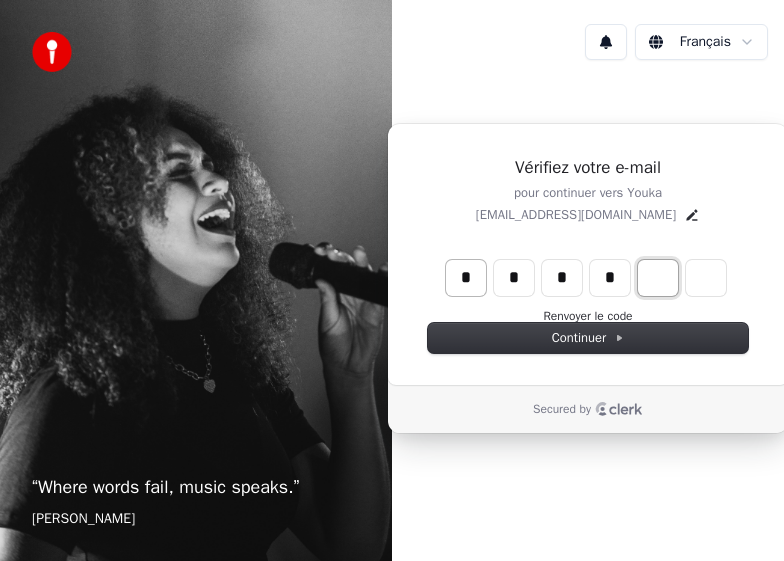 type on "*" 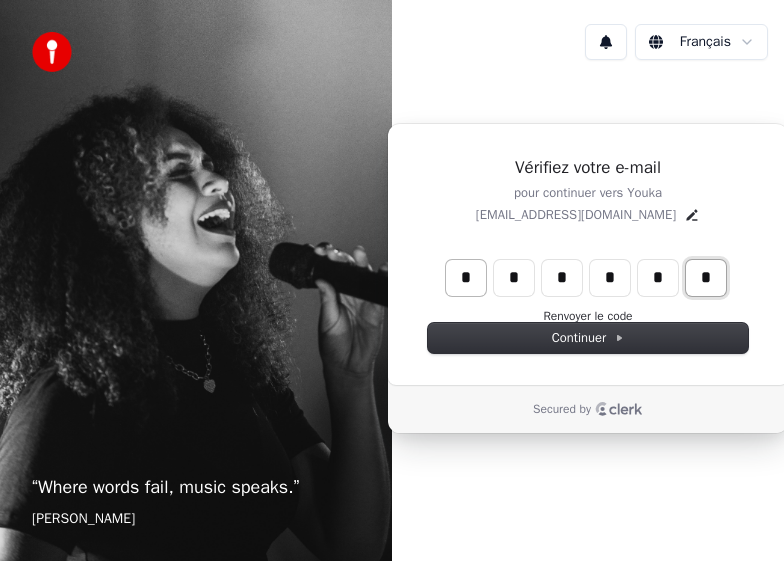 type on "*" 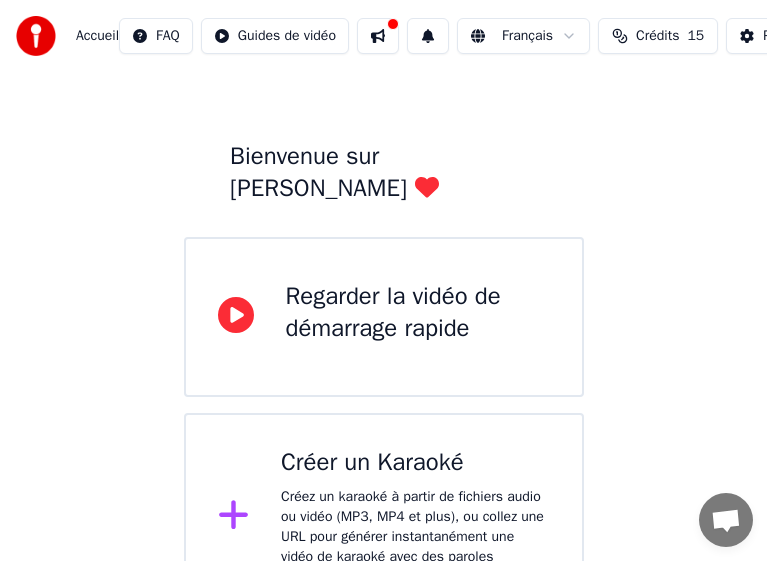 scroll, scrollTop: 79, scrollLeft: 0, axis: vertical 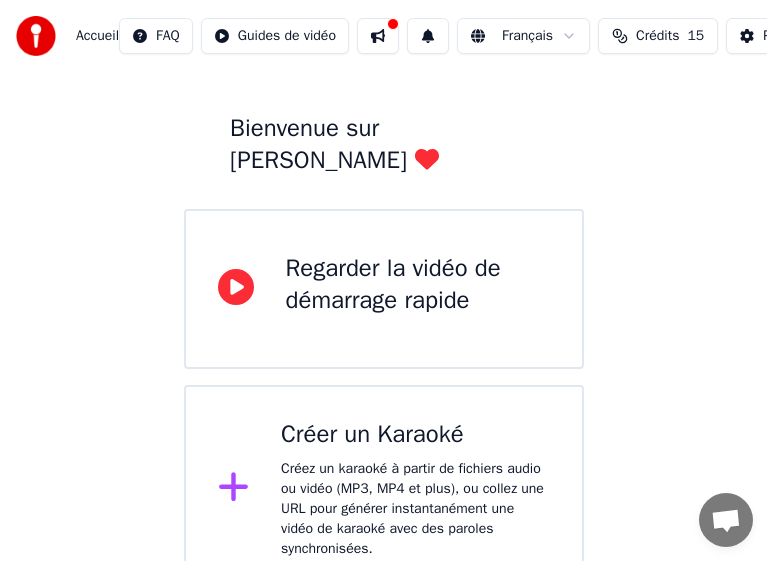 click on "Regarder la vidéo de démarrage rapide" at bounding box center (418, 285) 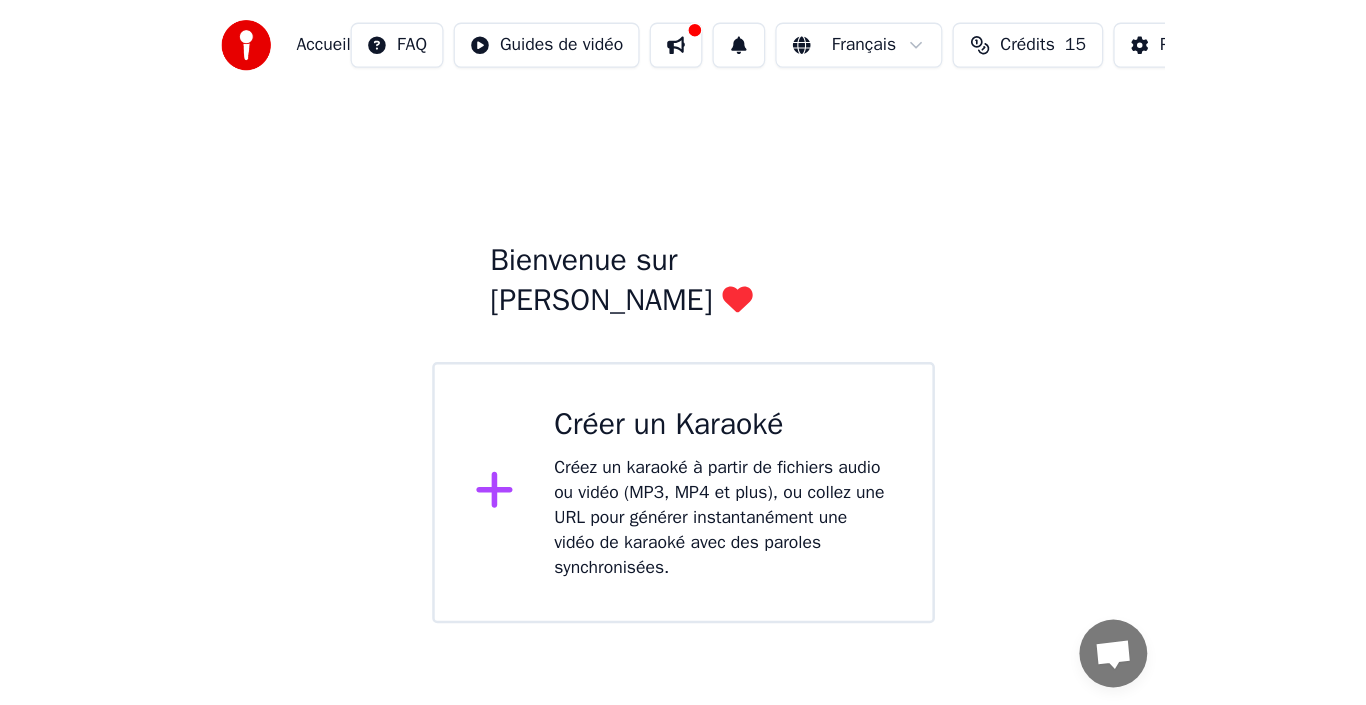 scroll, scrollTop: 0, scrollLeft: 0, axis: both 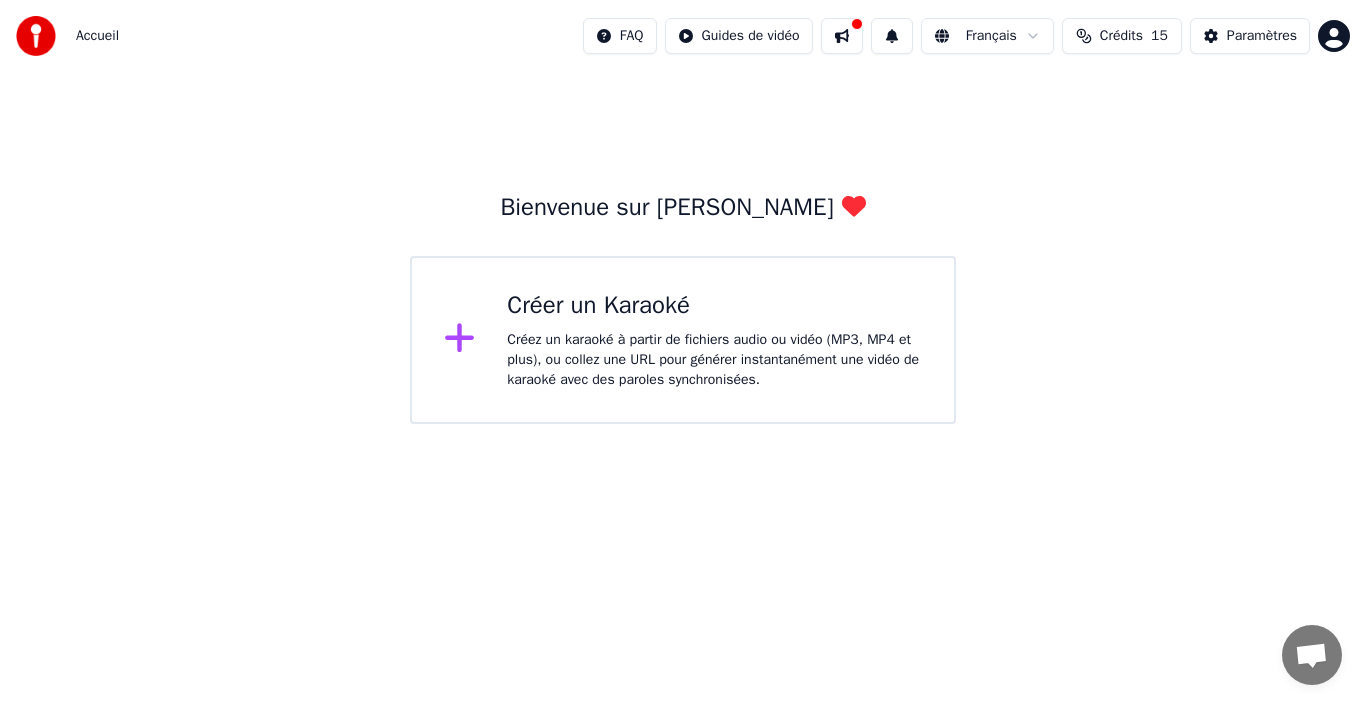 click on "Créer un Karaoké Créez un karaoké à partir de fichiers audio ou vidéo (MP3, MP4 et plus), ou collez une URL pour générer instantanément une vidéo de karaoké avec des paroles synchronisées." at bounding box center (683, 340) 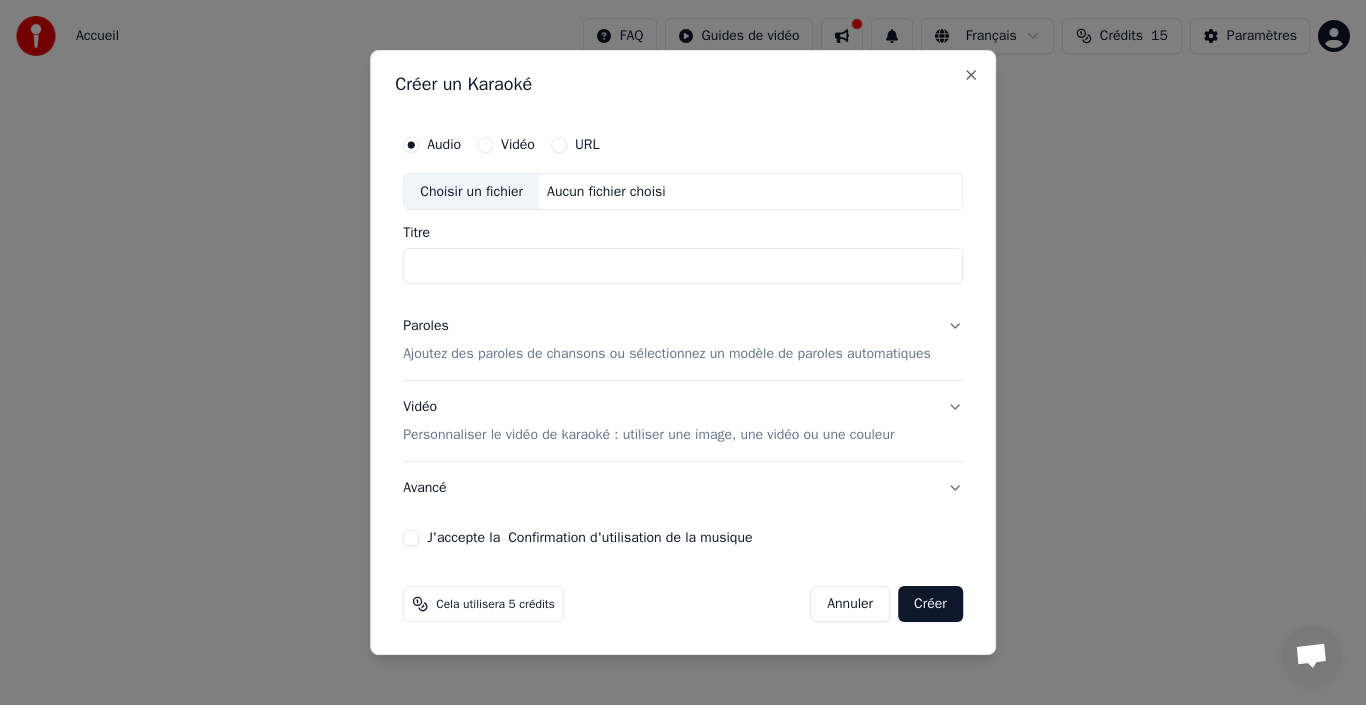 click on "Paroles Ajoutez des paroles de chansons ou sélectionnez un modèle de paroles automatiques" at bounding box center [683, 341] 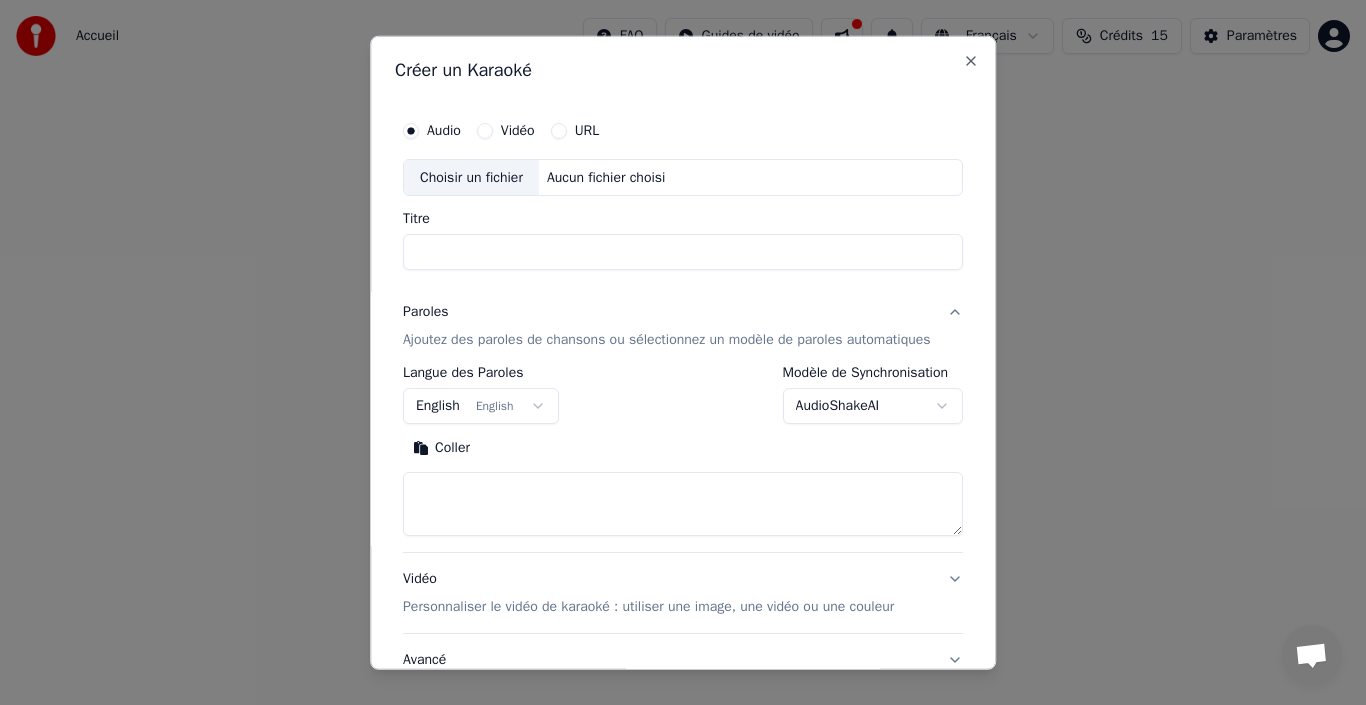 click on "Titre" at bounding box center [683, 252] 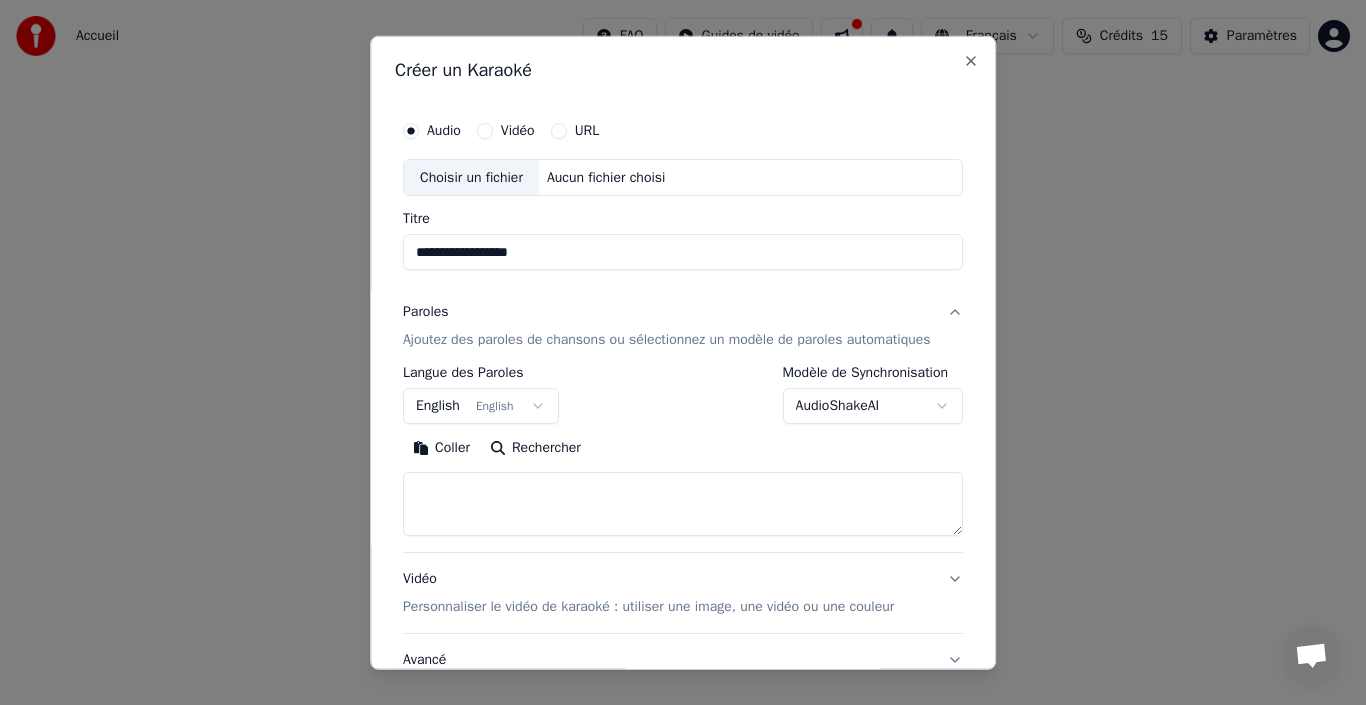 type on "**********" 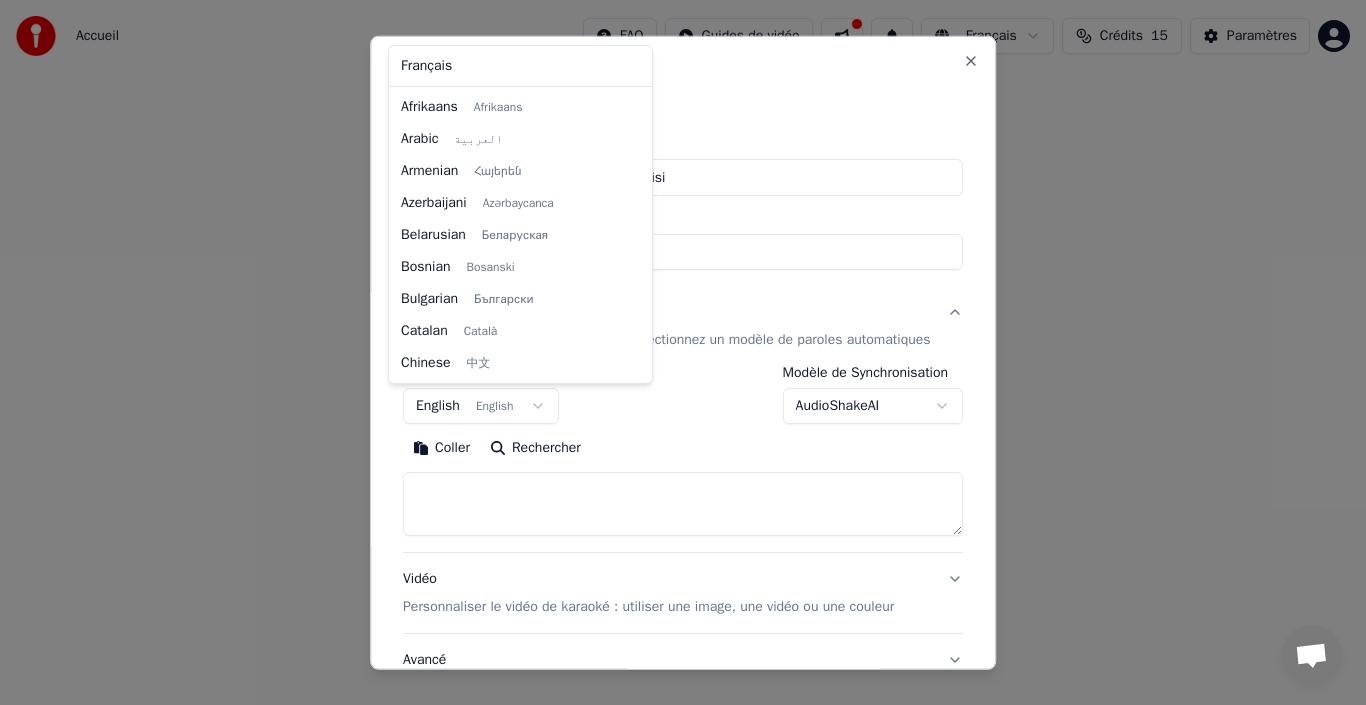 scroll, scrollTop: 160, scrollLeft: 0, axis: vertical 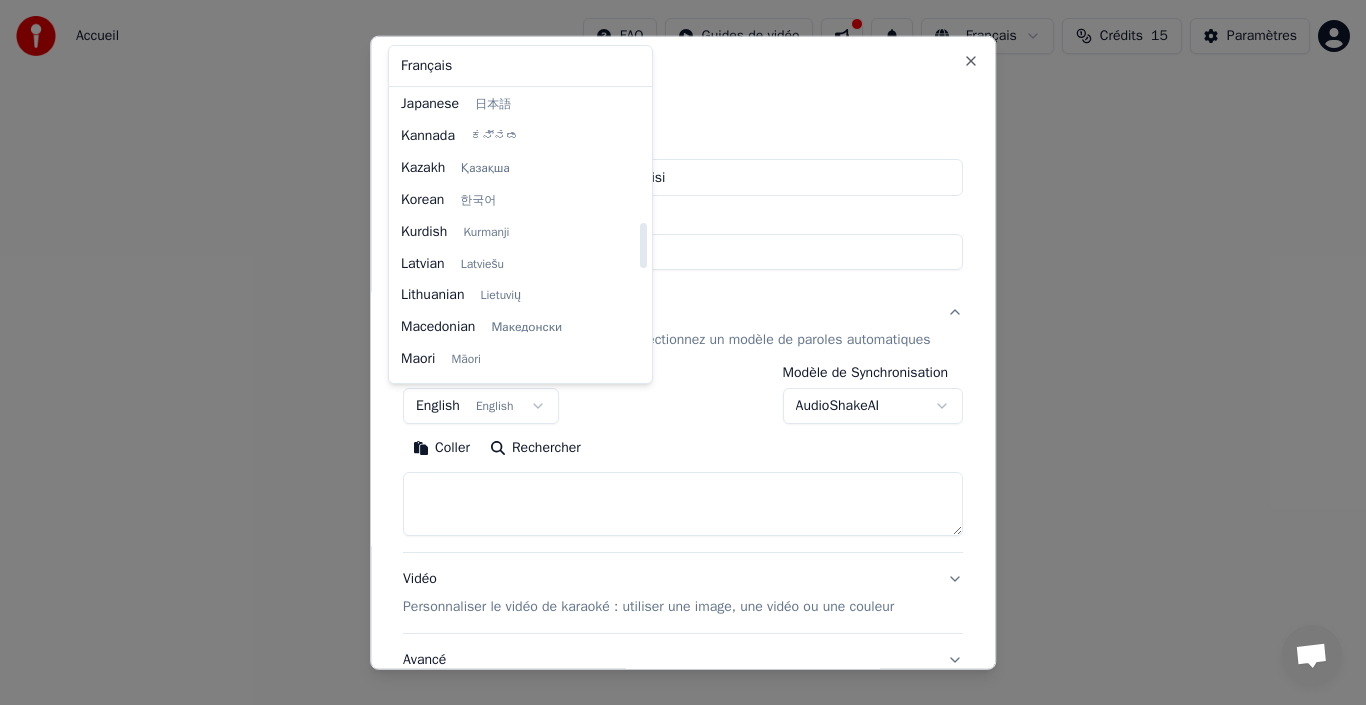 select on "**" 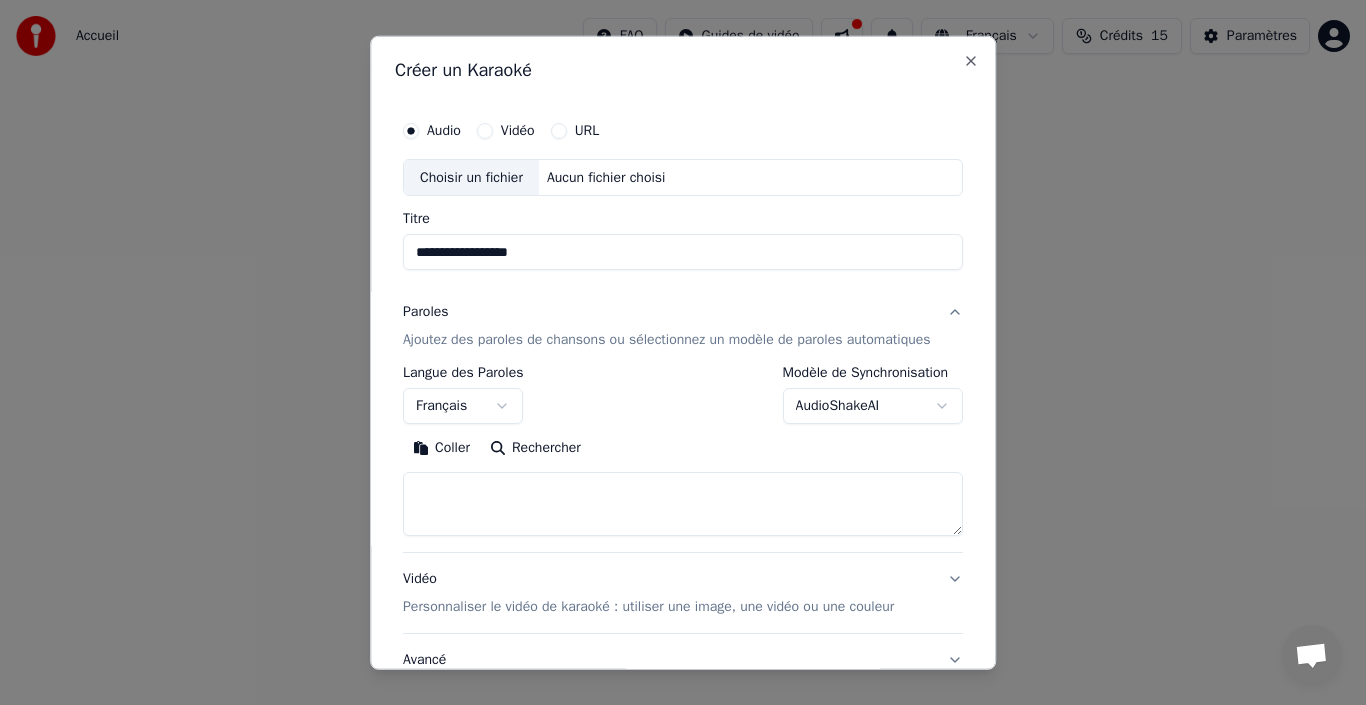 click on "**********" at bounding box center (683, 395) 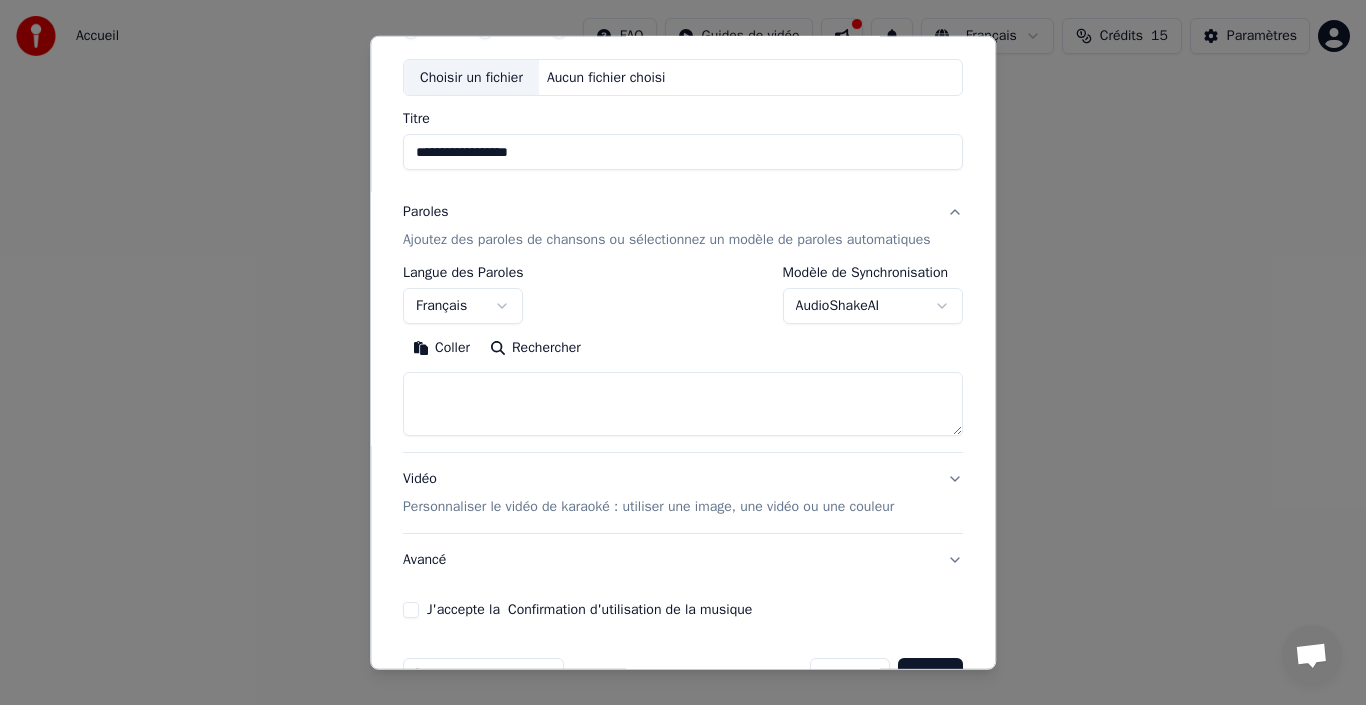 click on "Coller" at bounding box center (441, 348) 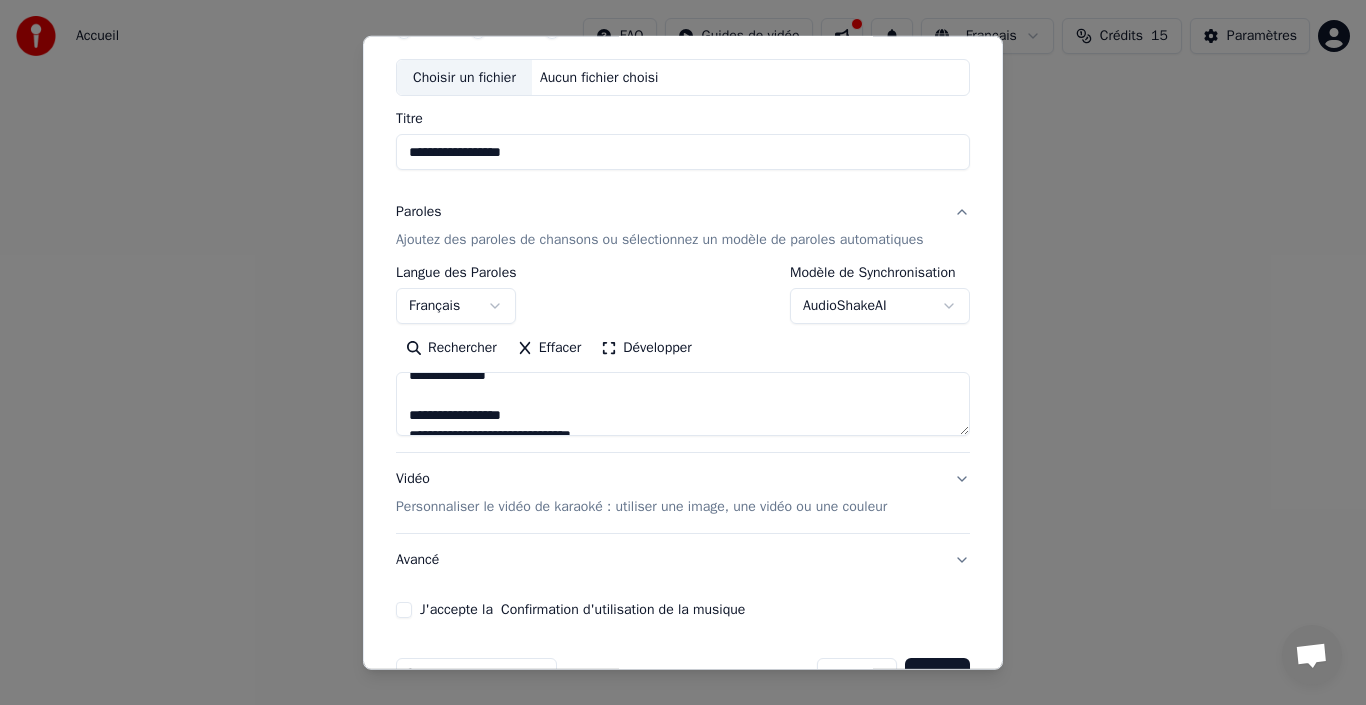 scroll, scrollTop: 274, scrollLeft: 0, axis: vertical 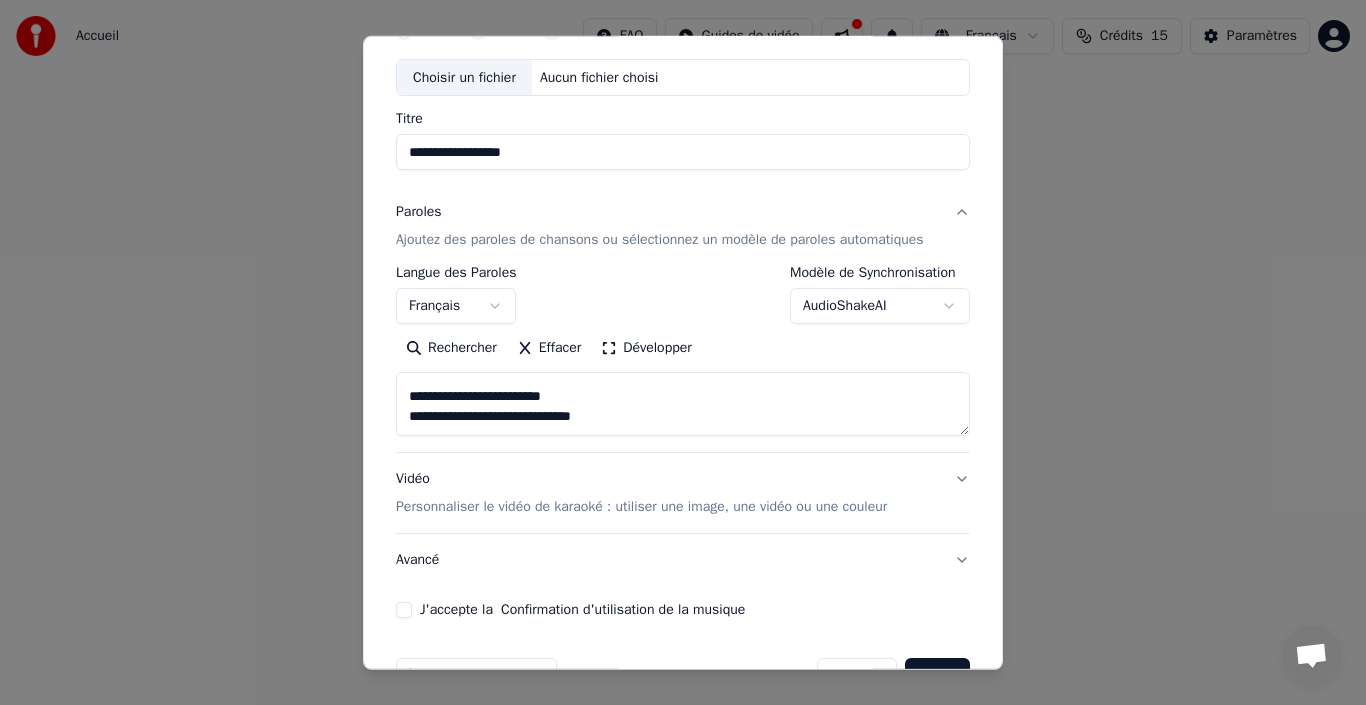 click on "**********" at bounding box center (683, 404) 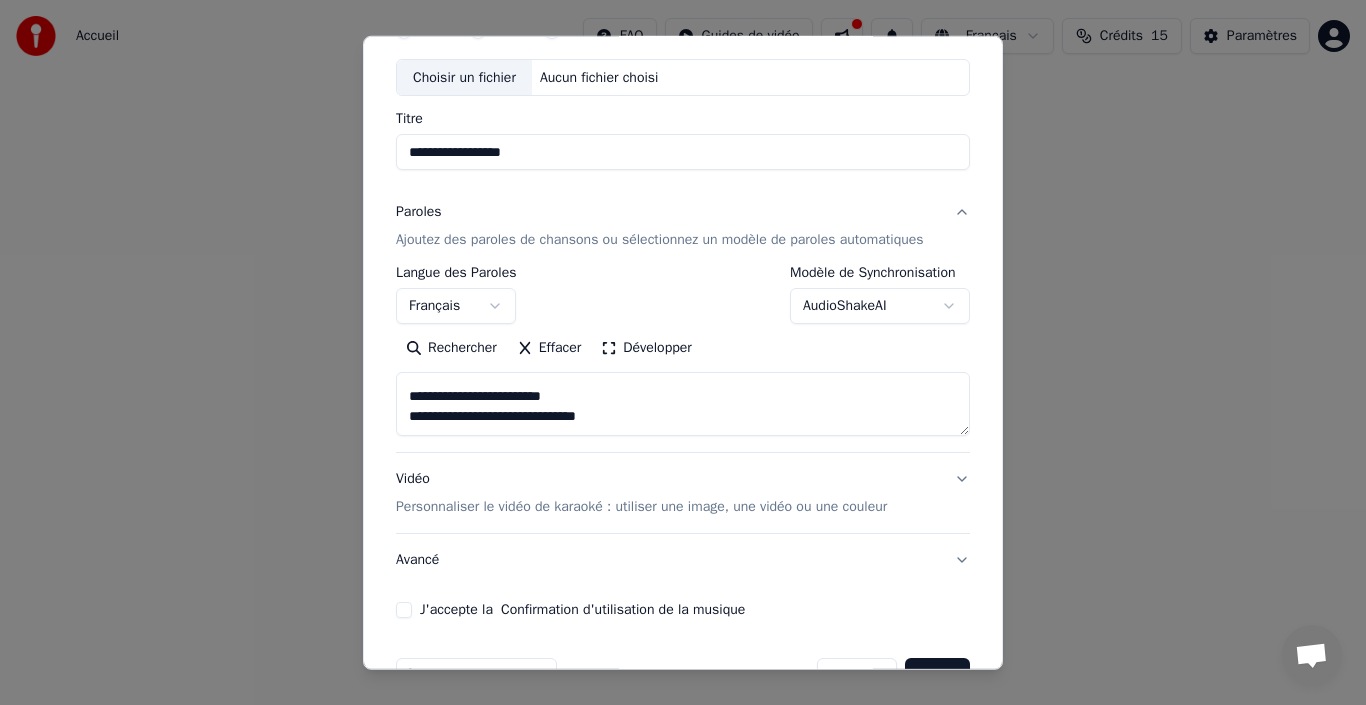 scroll, scrollTop: 285, scrollLeft: 0, axis: vertical 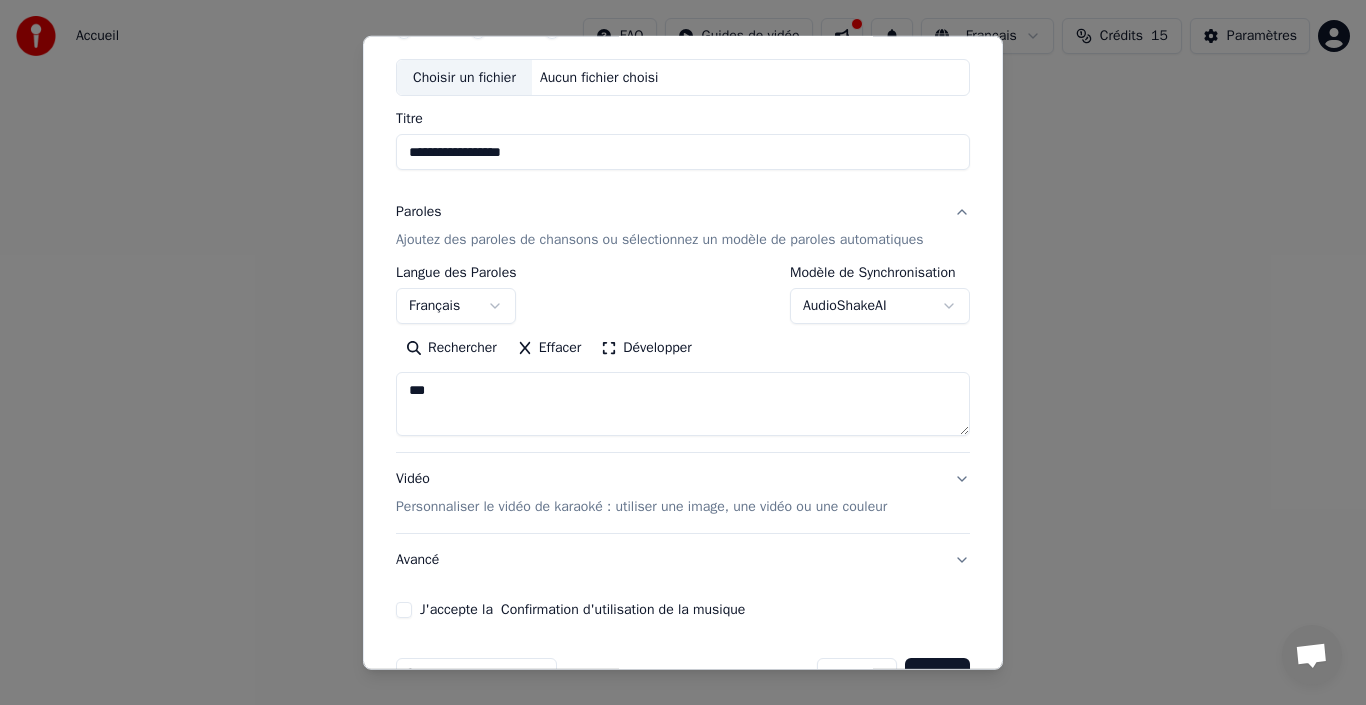 type on "*" 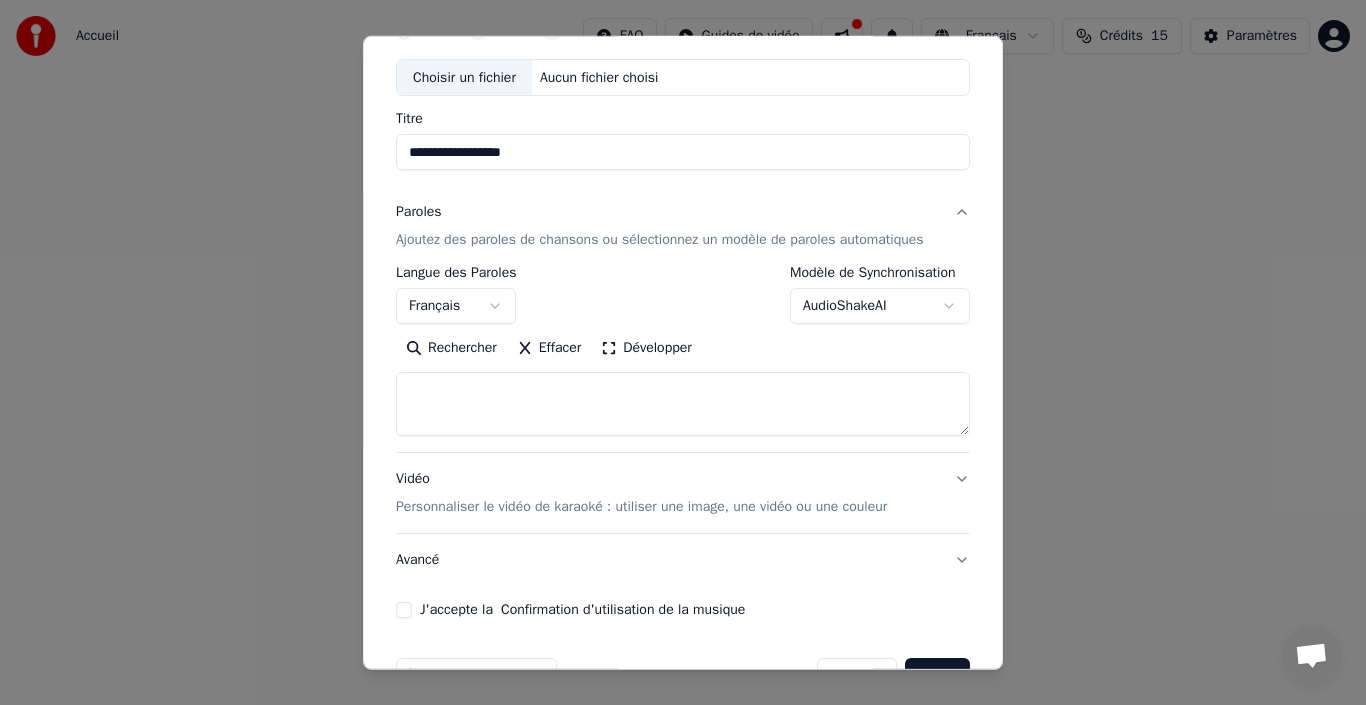 click on "Effacer" at bounding box center (549, 348) 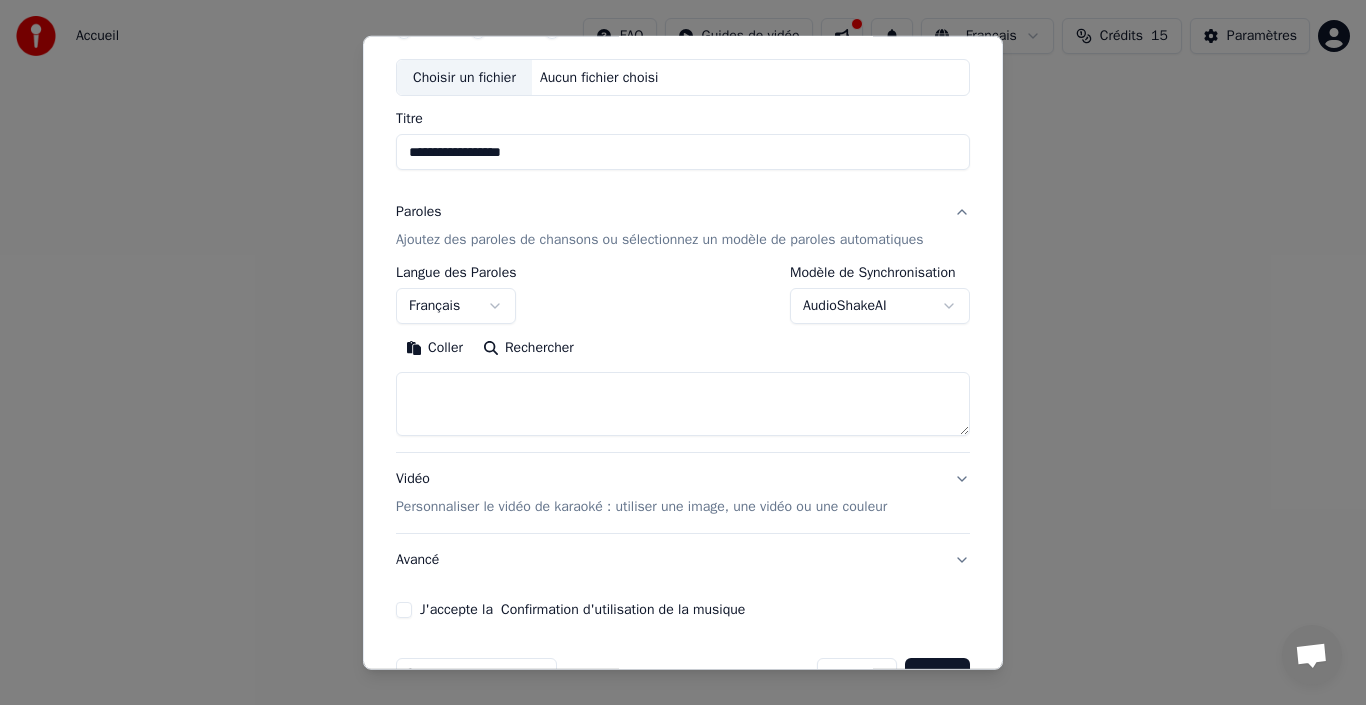 click on "Coller" at bounding box center (434, 348) 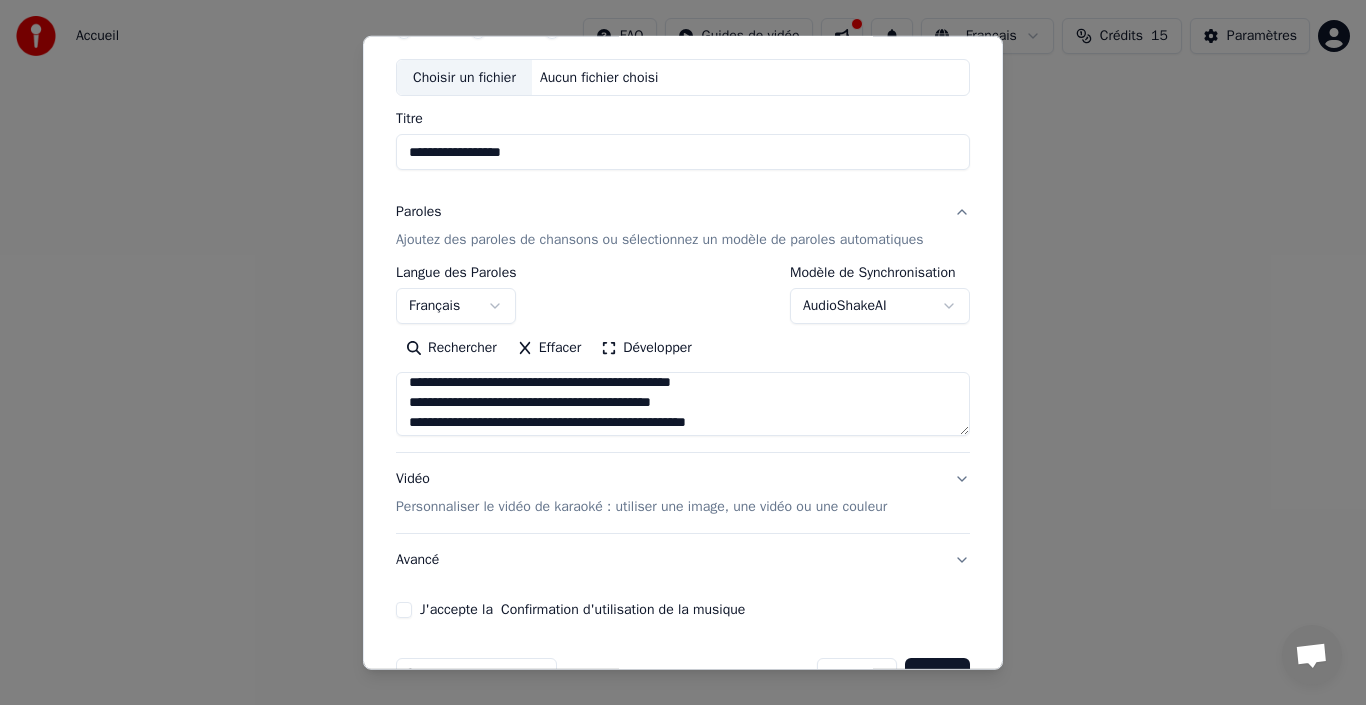 scroll, scrollTop: 394, scrollLeft: 0, axis: vertical 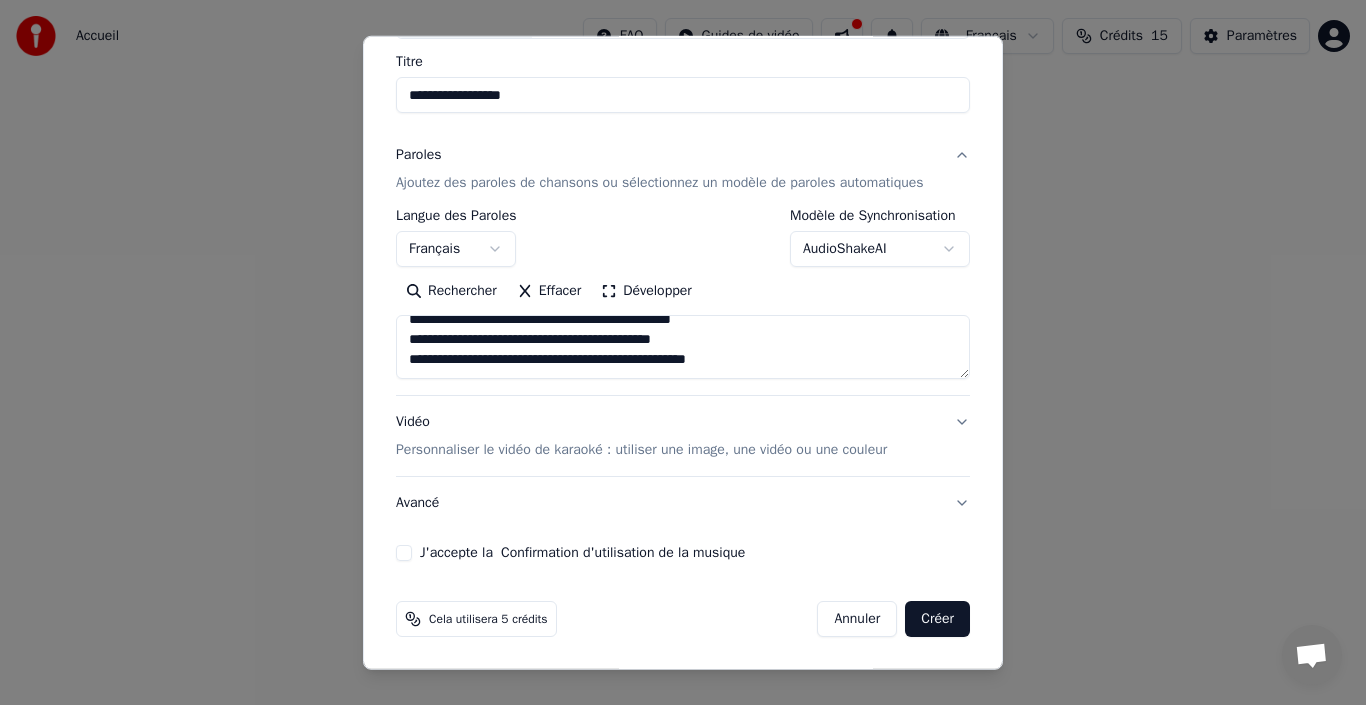 click on "Personnaliser le vidéo de karaoké : utiliser une image, une vidéo ou une couleur" at bounding box center (641, 450) 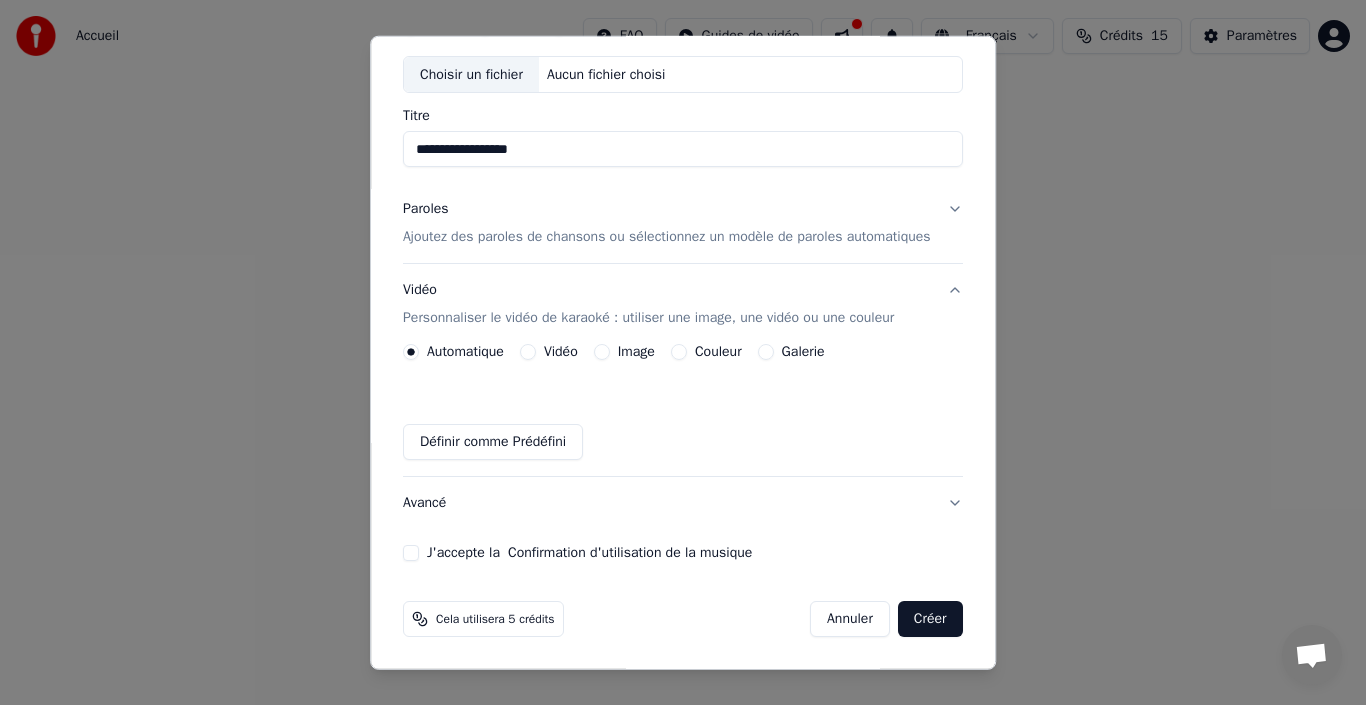 scroll, scrollTop: 103, scrollLeft: 0, axis: vertical 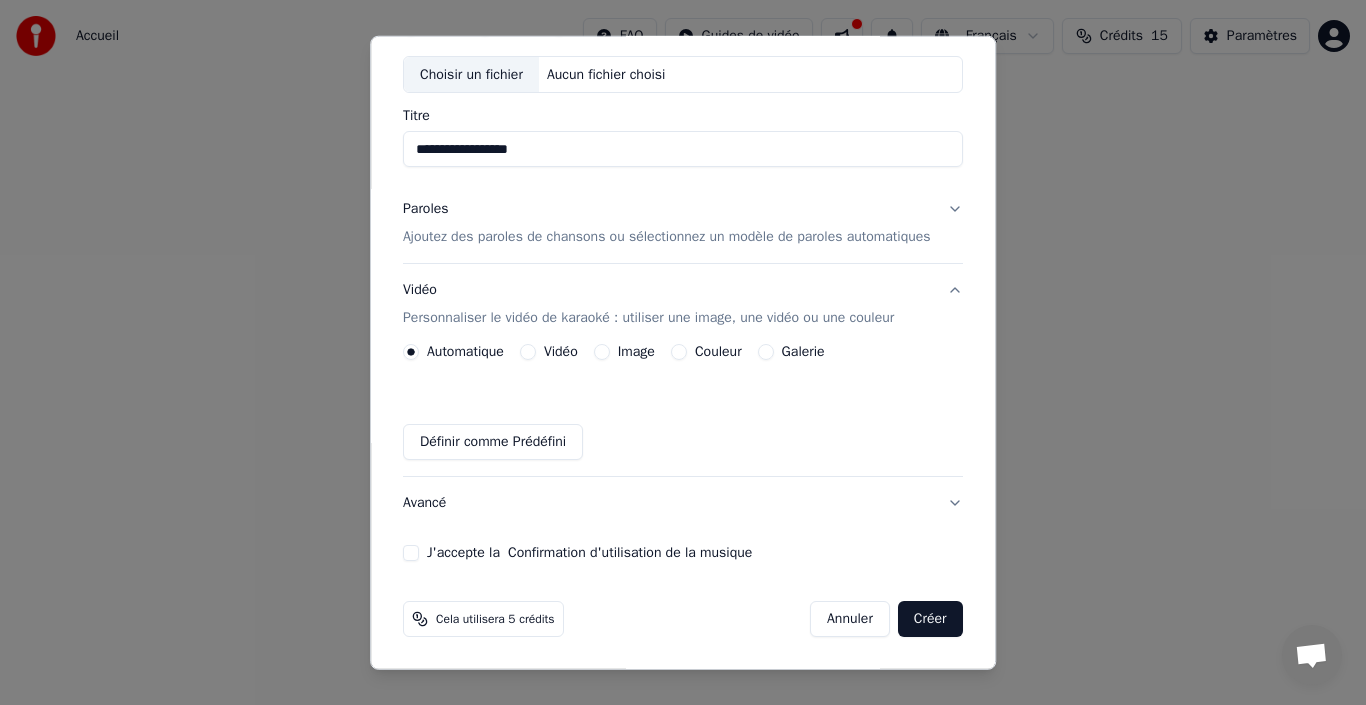 click on "J'accepte la   Confirmation d'utilisation de la musique" at bounding box center [411, 553] 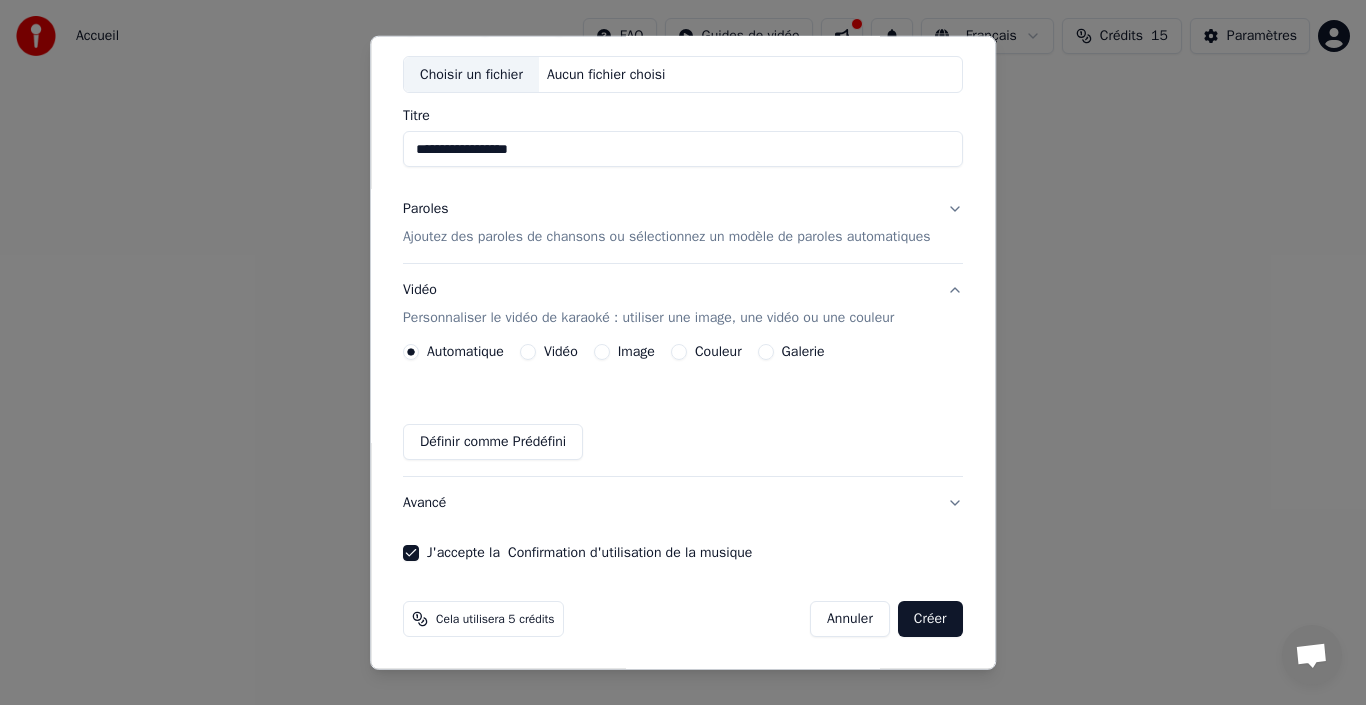 click on "Créer" at bounding box center [930, 619] 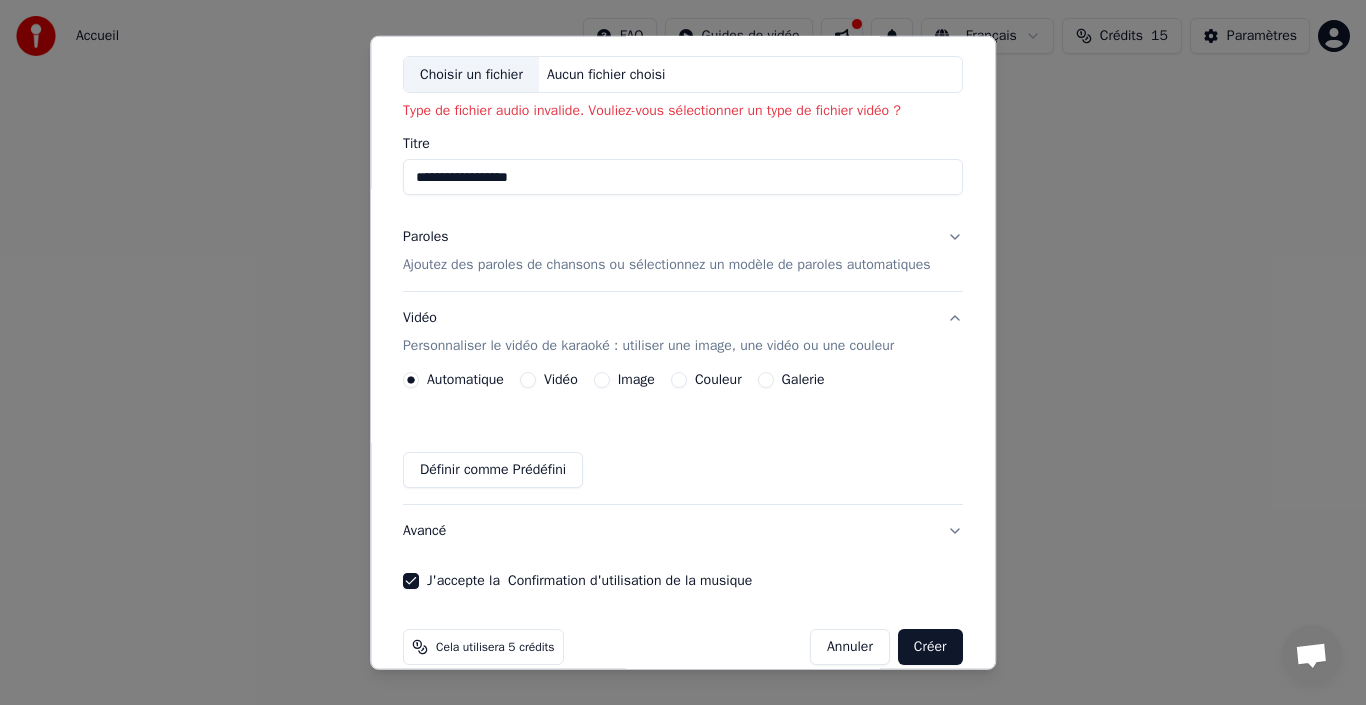 click on "Choisir un fichier Aucun fichier choisi" at bounding box center (683, 74) 